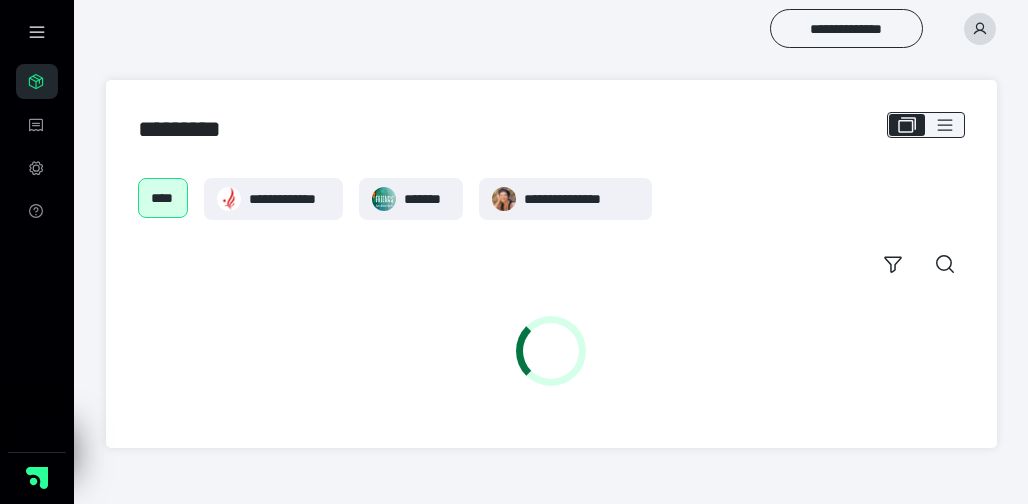 scroll, scrollTop: 0, scrollLeft: 0, axis: both 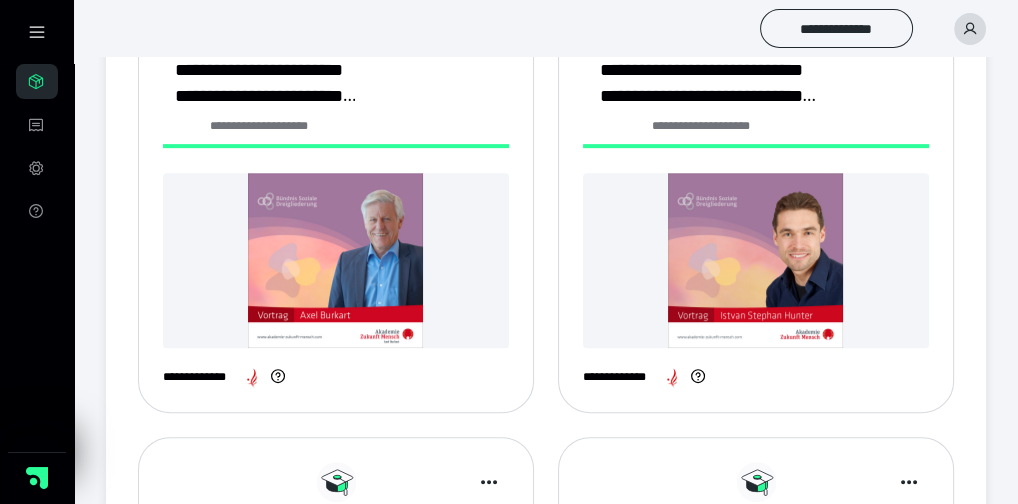 click at bounding box center (336, 719) 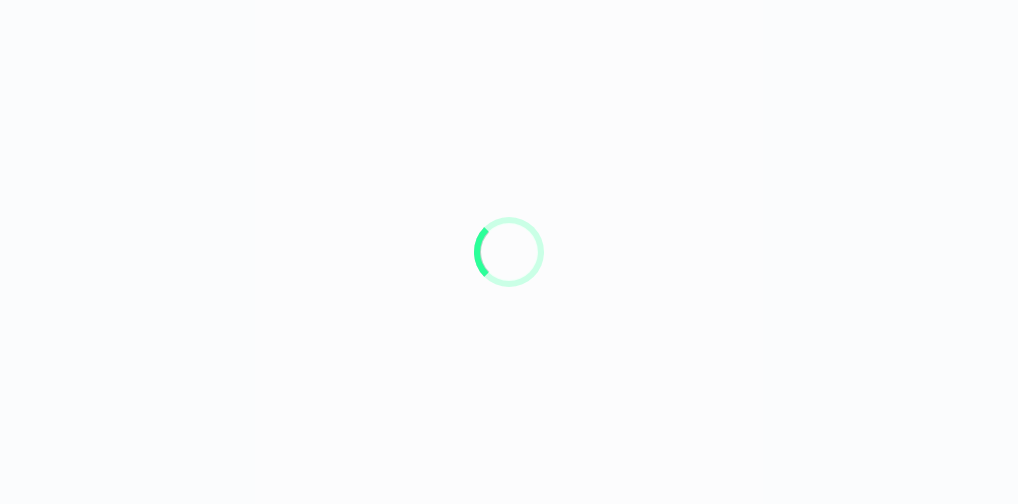 scroll, scrollTop: 0, scrollLeft: 0, axis: both 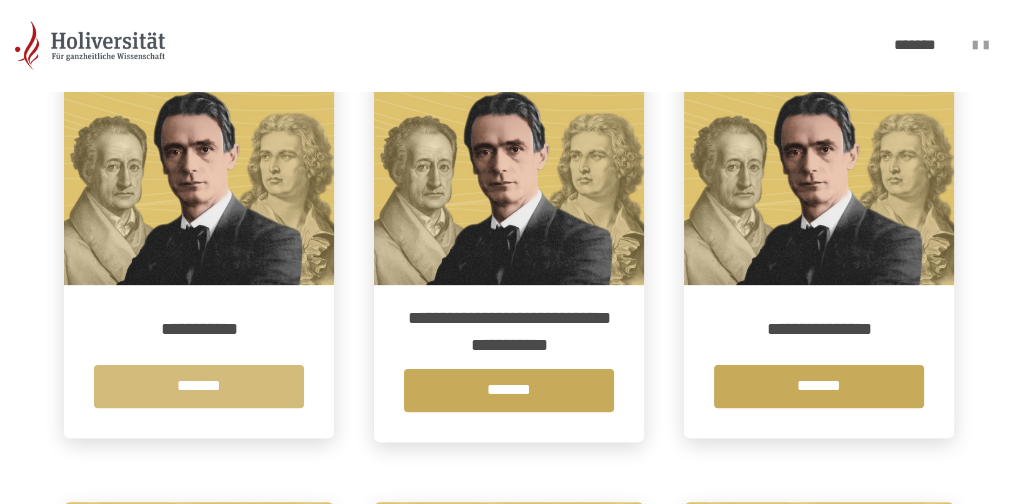 click on "*******" at bounding box center [199, 386] 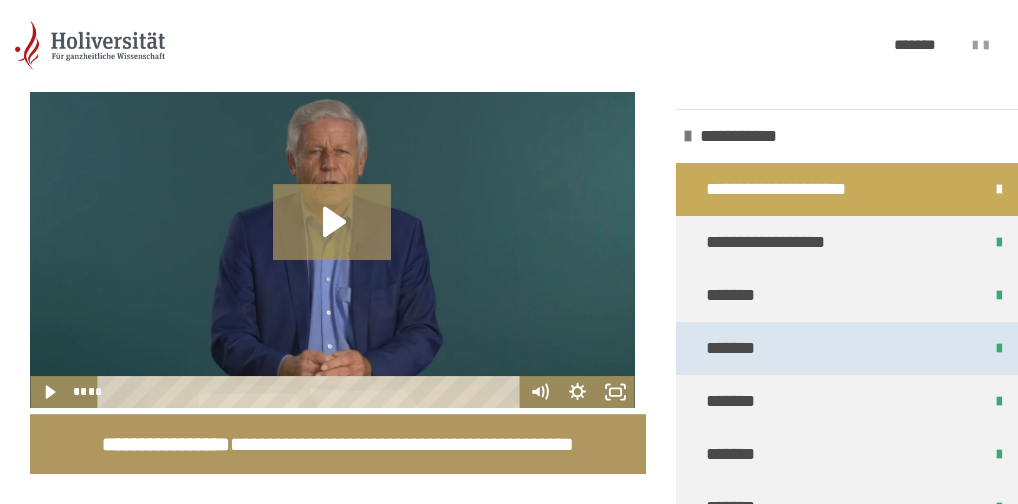 scroll, scrollTop: 411, scrollLeft: 0, axis: vertical 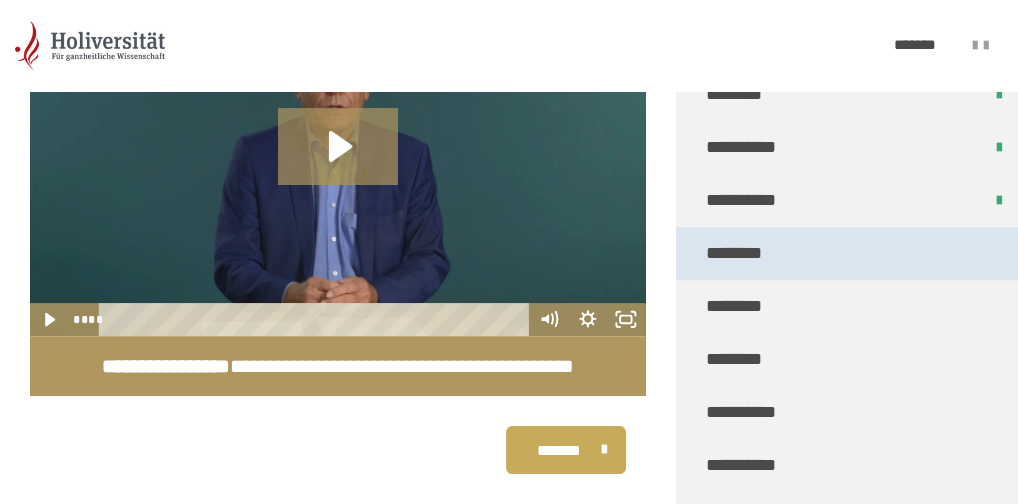 click on "********" at bounding box center (742, 253) 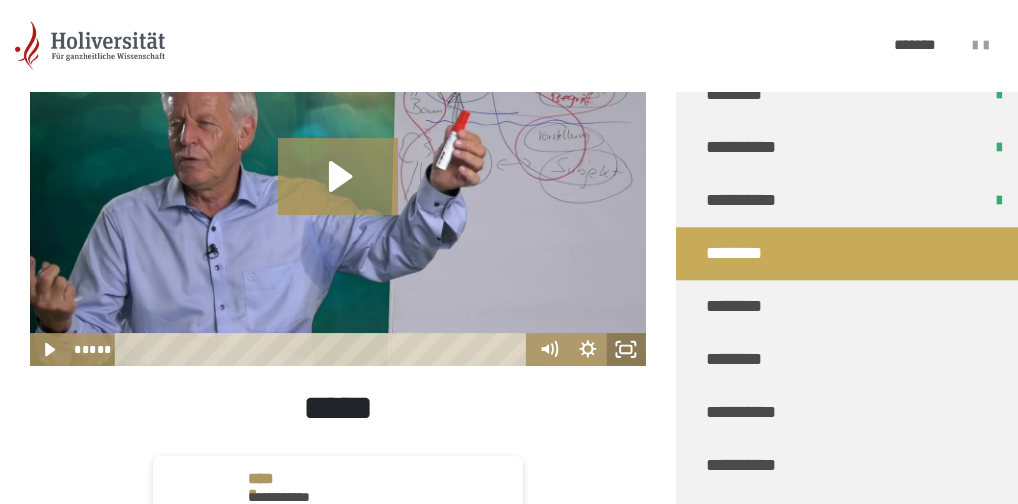 click 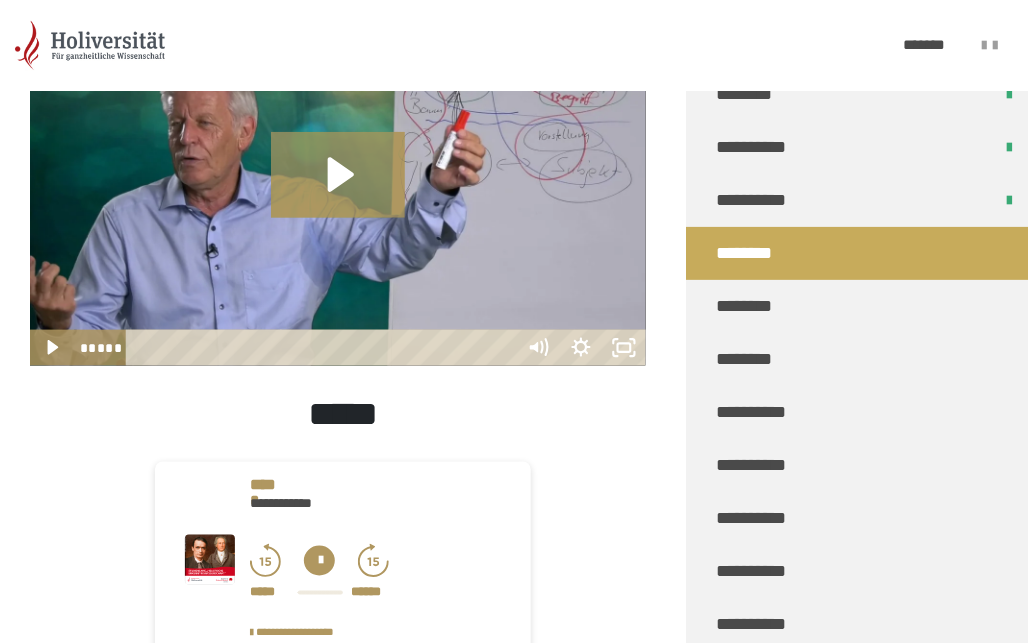 type 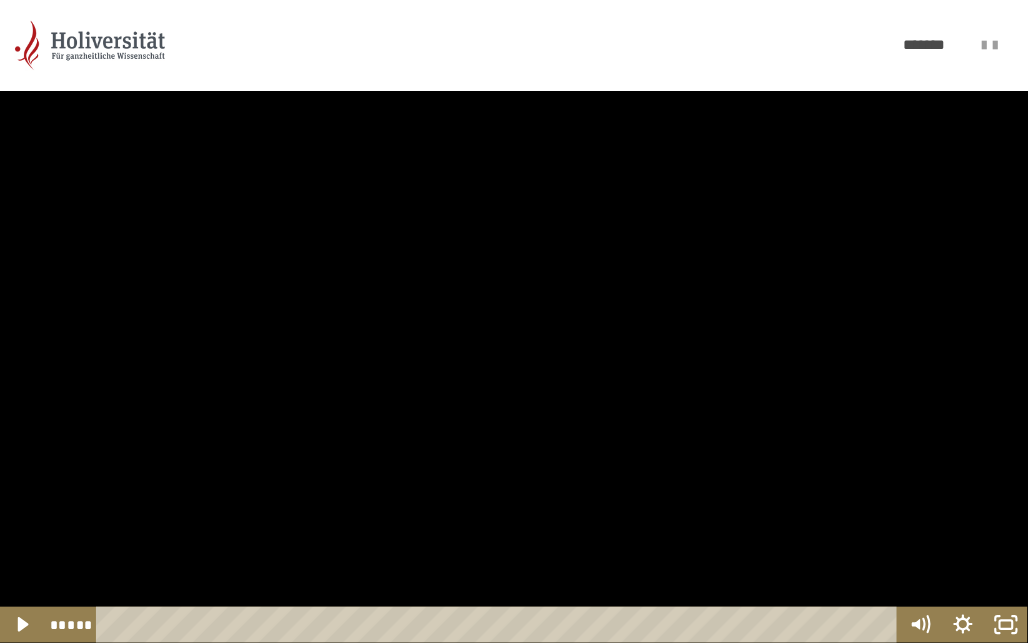 click at bounding box center (514, 321) 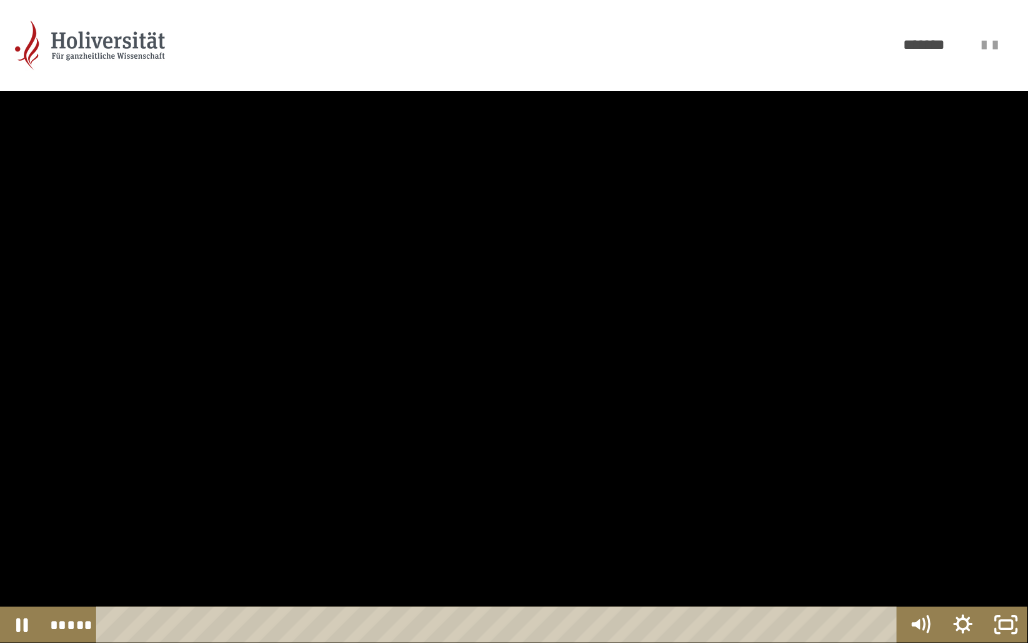 click at bounding box center [514, 321] 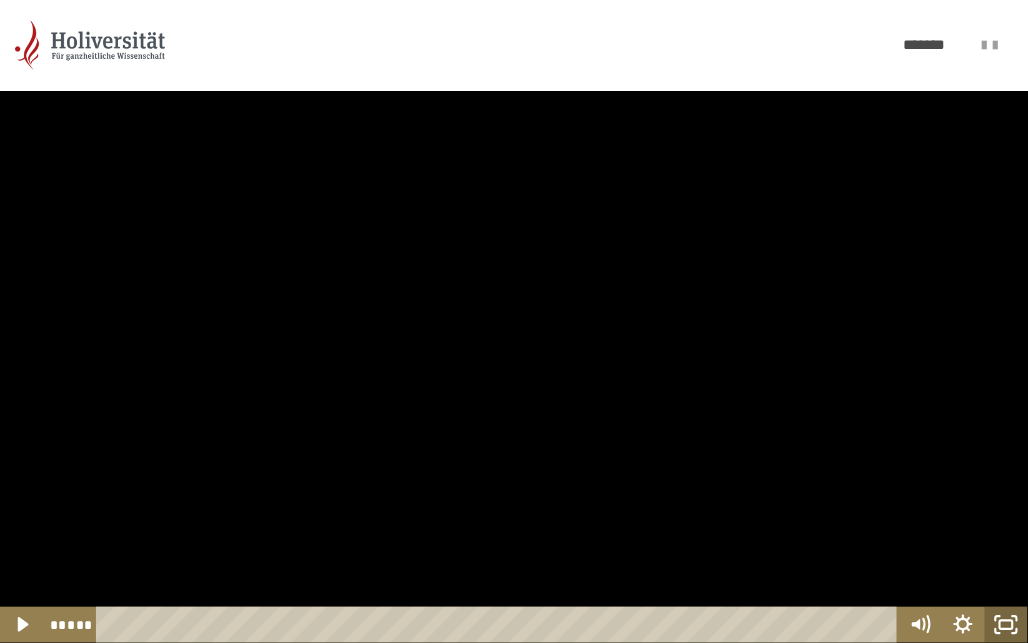 click 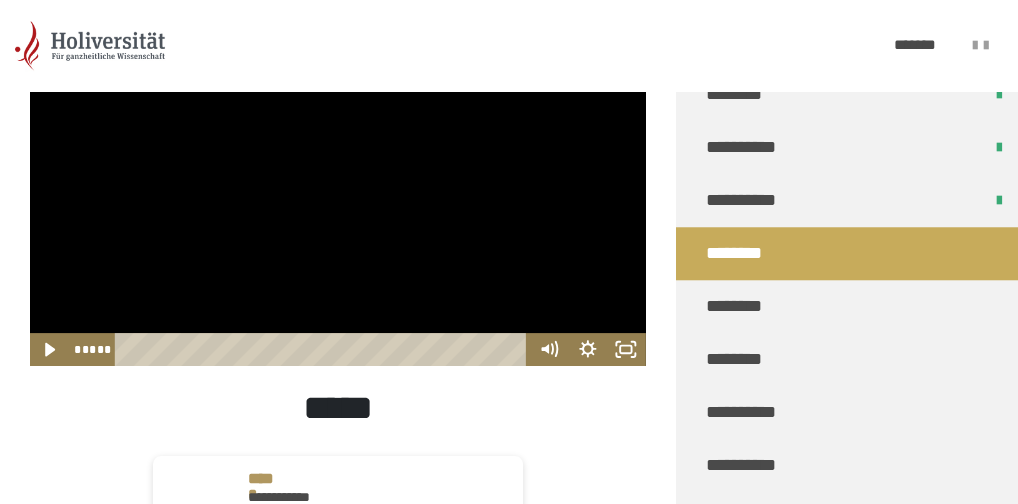 click at bounding box center (338, 193) 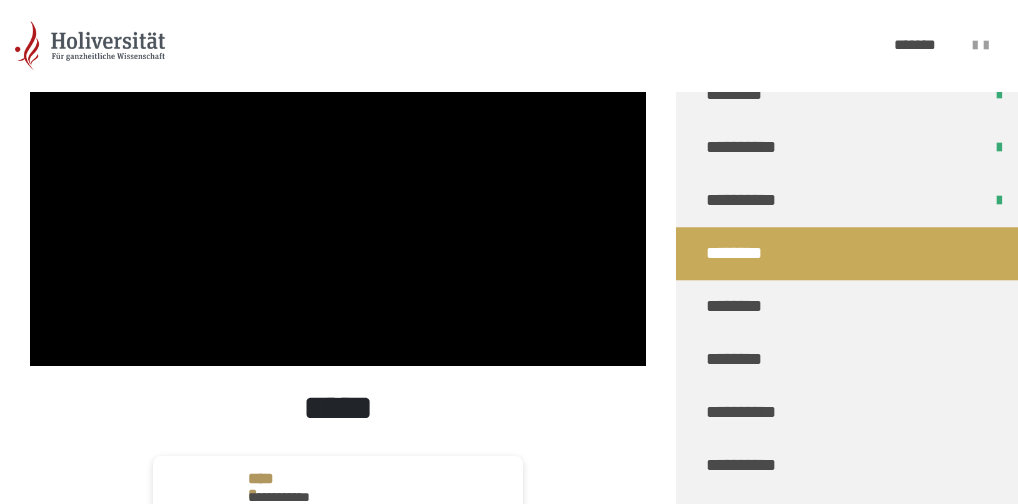 click at bounding box center (338, 193) 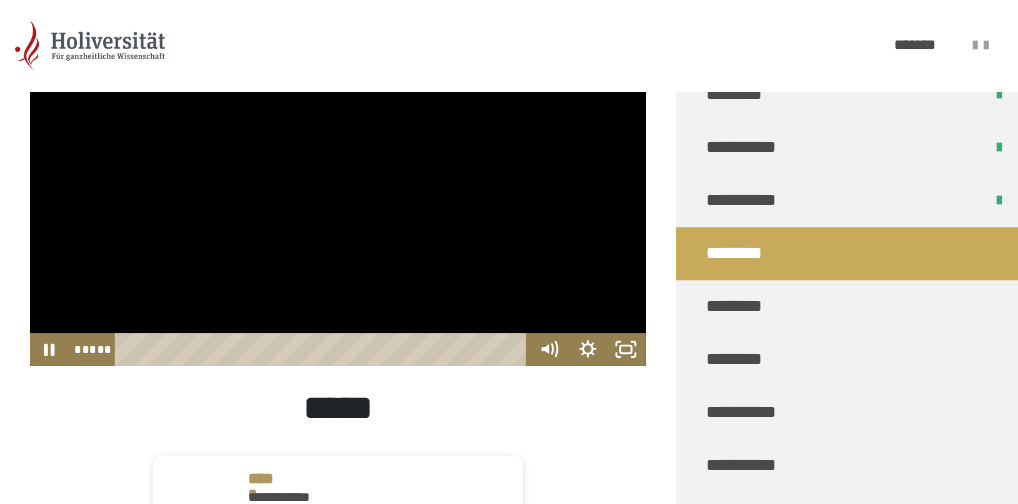 click at bounding box center (338, 193) 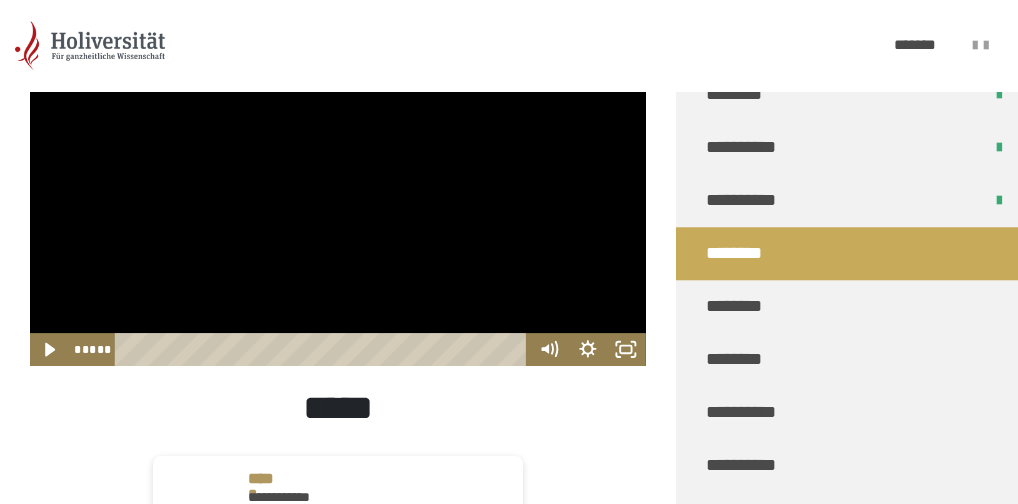 type 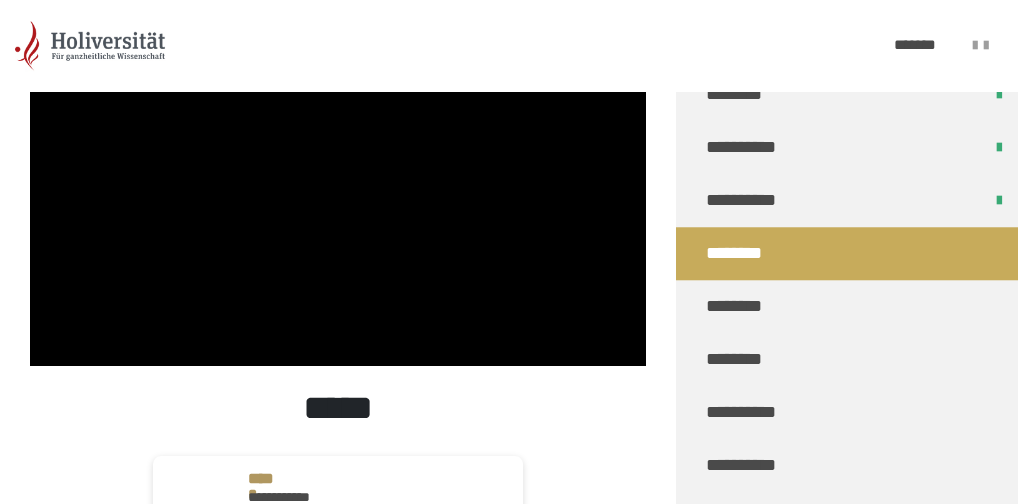 click at bounding box center [338, 193] 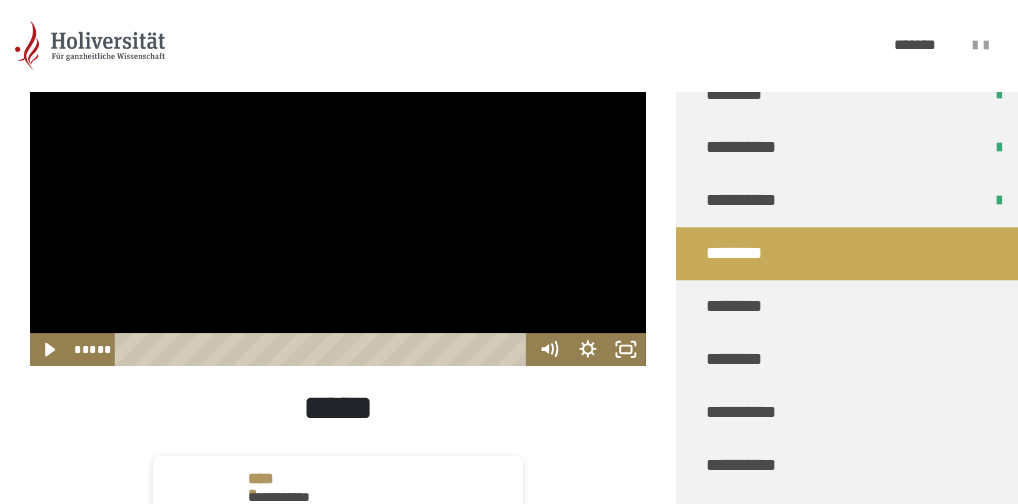 click at bounding box center (338, 193) 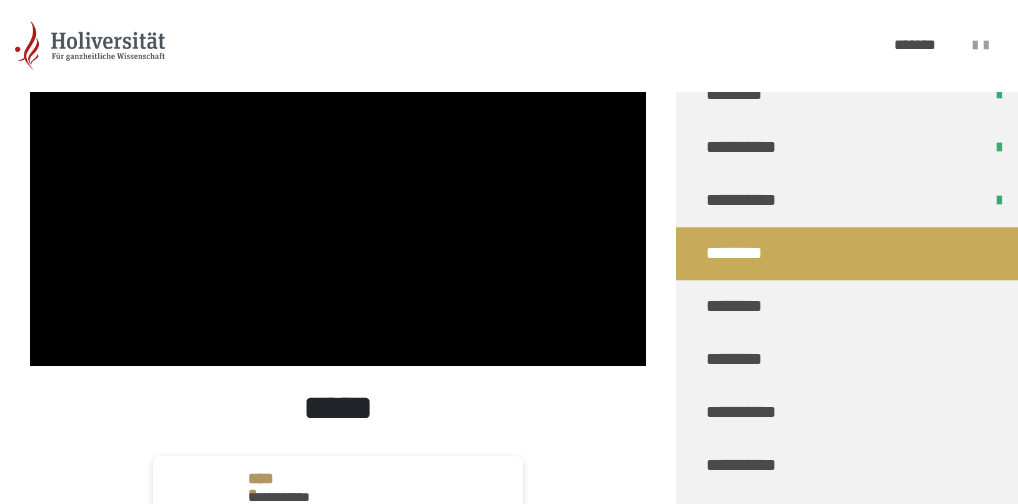click at bounding box center (338, 193) 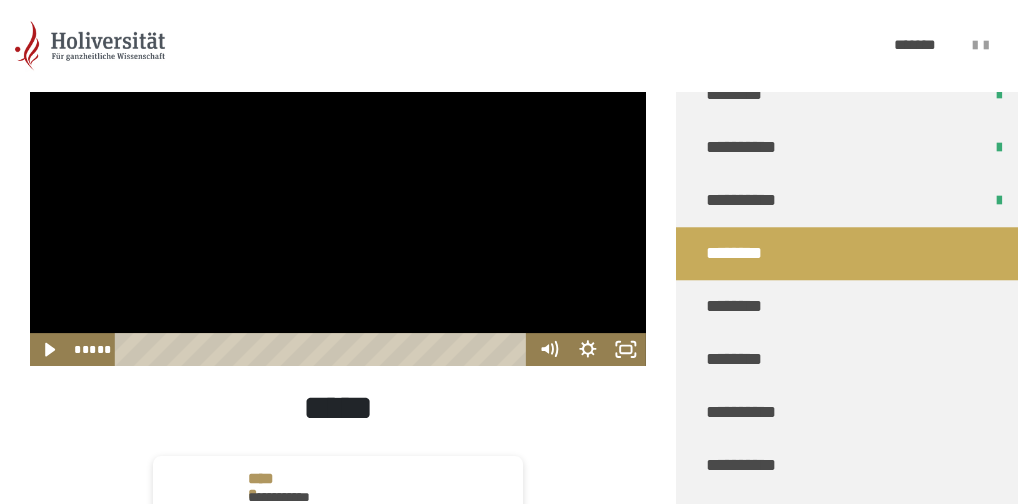 click at bounding box center [338, 193] 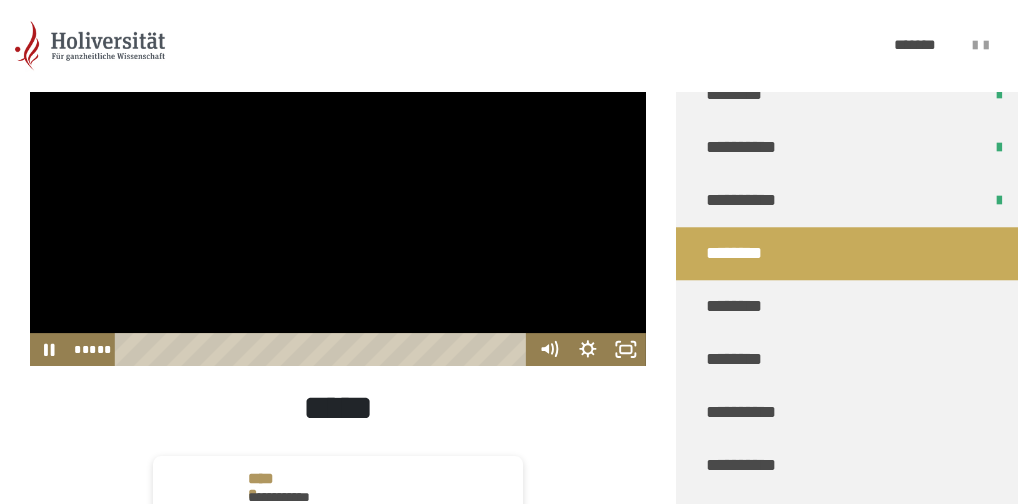 click at bounding box center (338, 193) 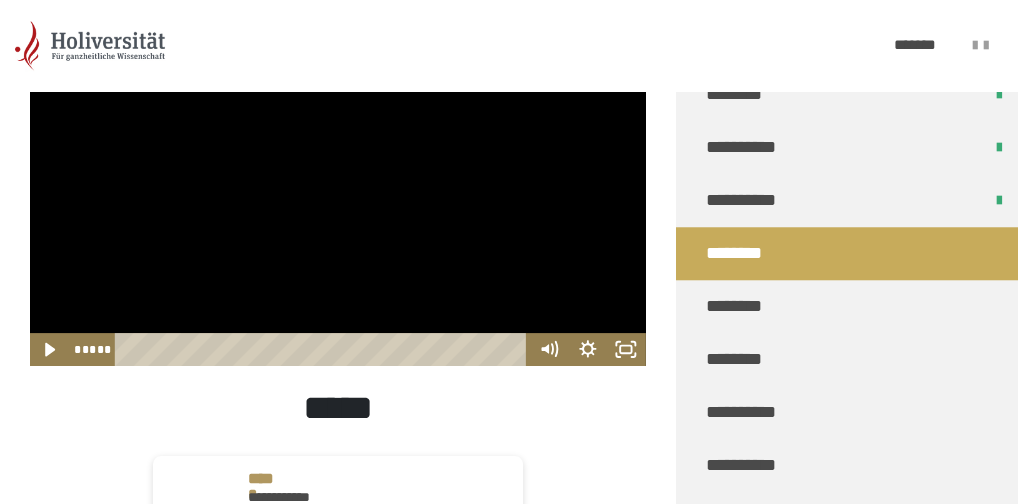 click at bounding box center [338, 193] 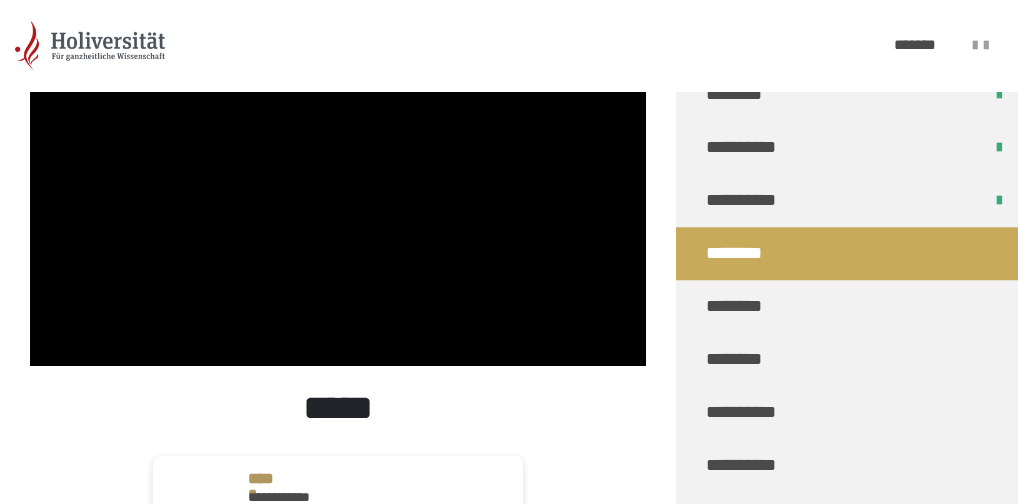 click at bounding box center [338, 193] 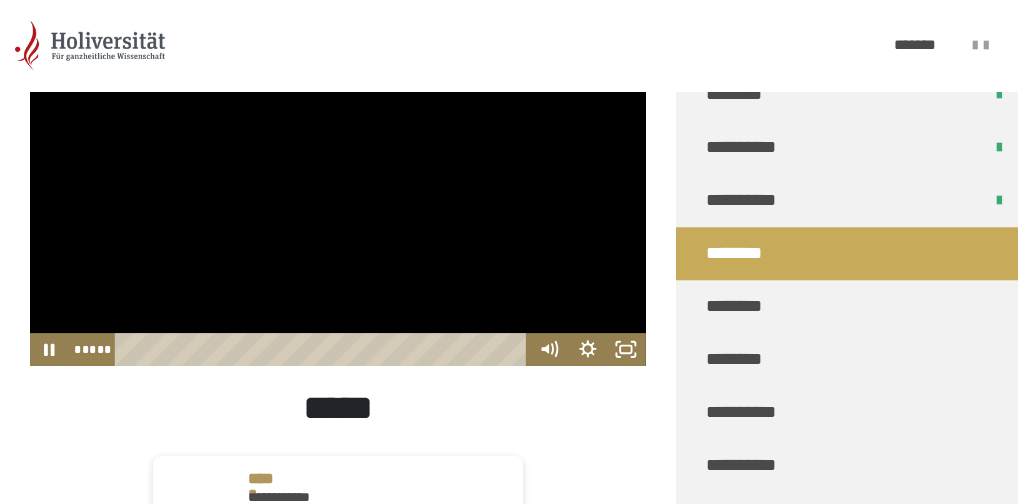 click at bounding box center [338, 193] 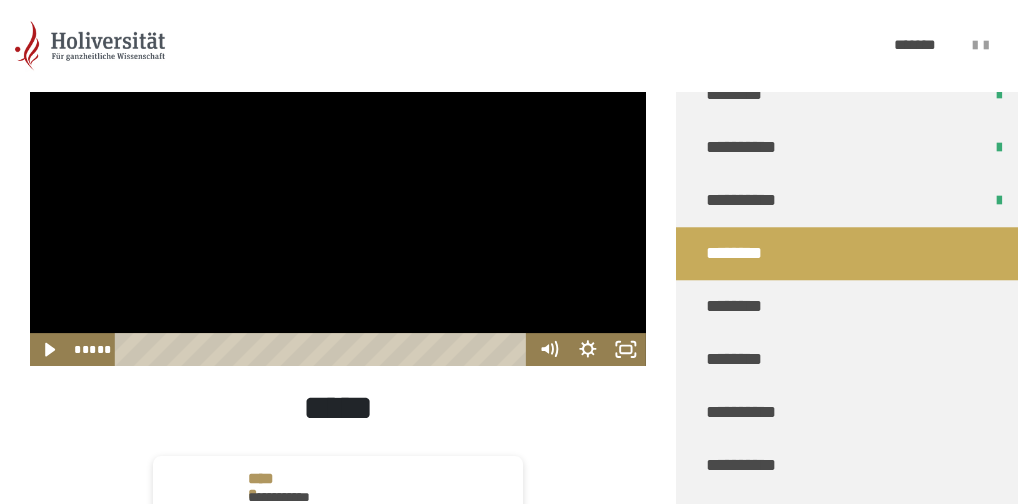 click at bounding box center [338, 193] 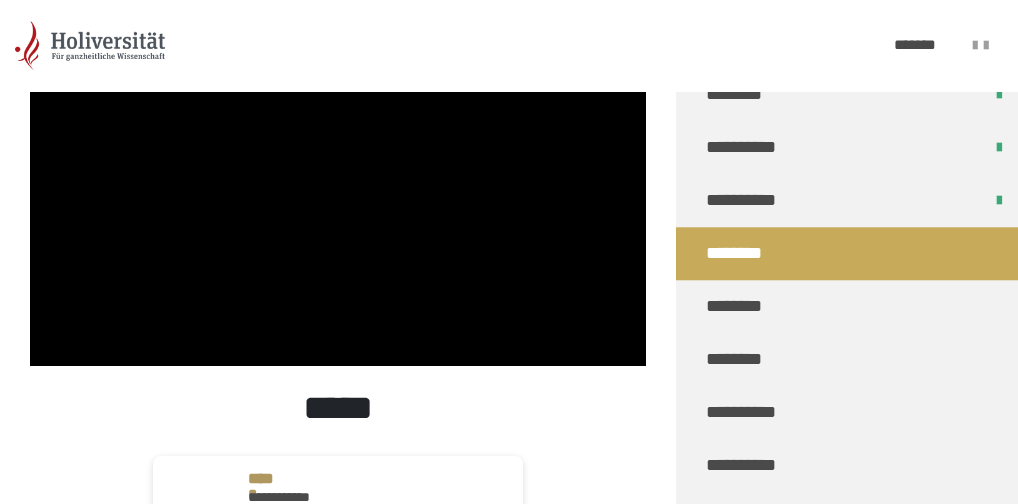 click at bounding box center [338, 193] 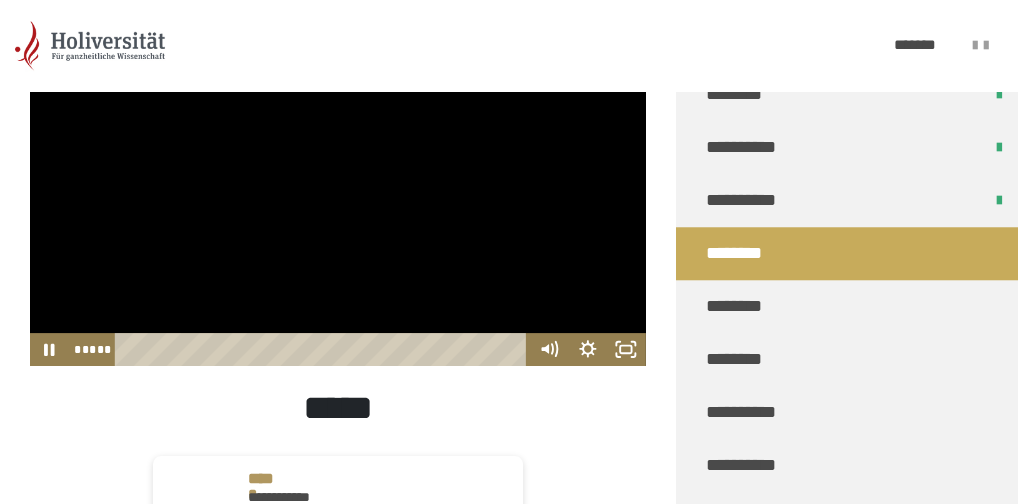 click at bounding box center (30, 20) 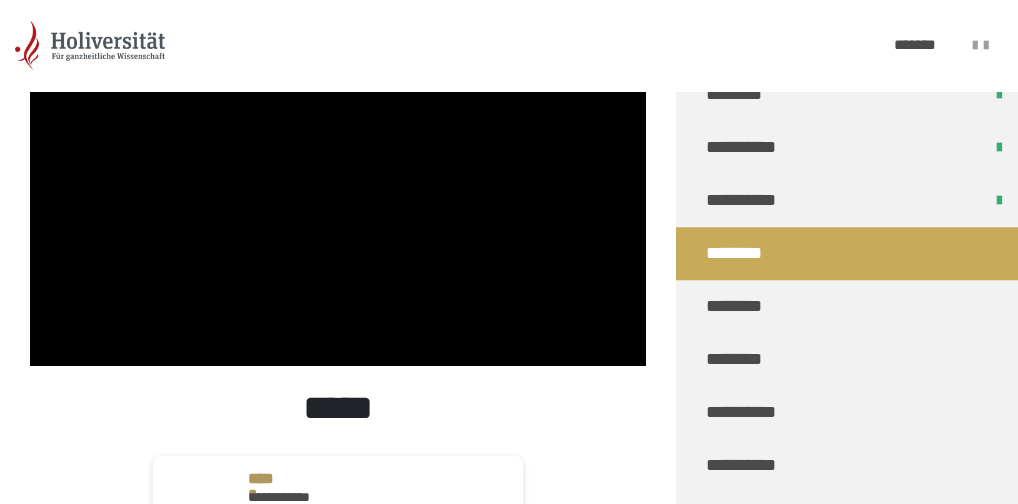 drag, startPoint x: 512, startPoint y: 248, endPoint x: 641, endPoint y: 542, distance: 321.05606 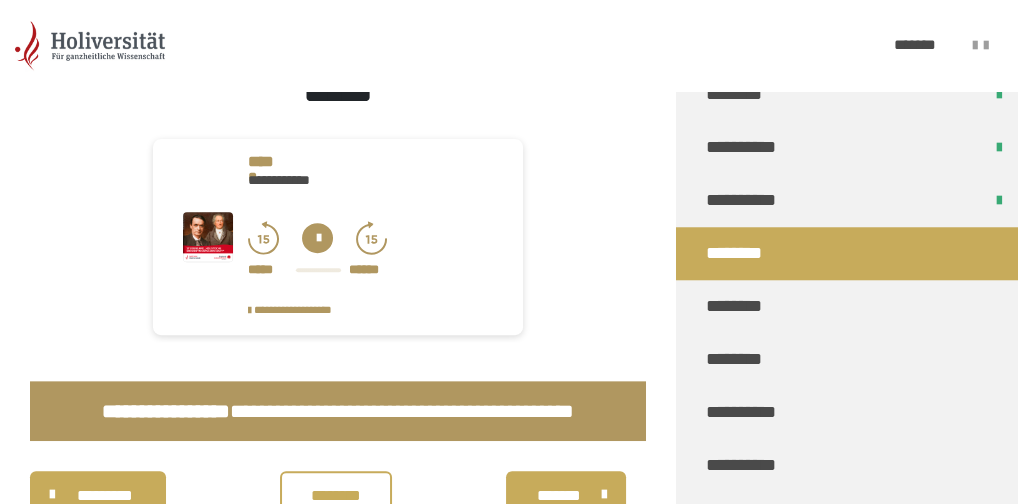 scroll, scrollTop: 742, scrollLeft: 0, axis: vertical 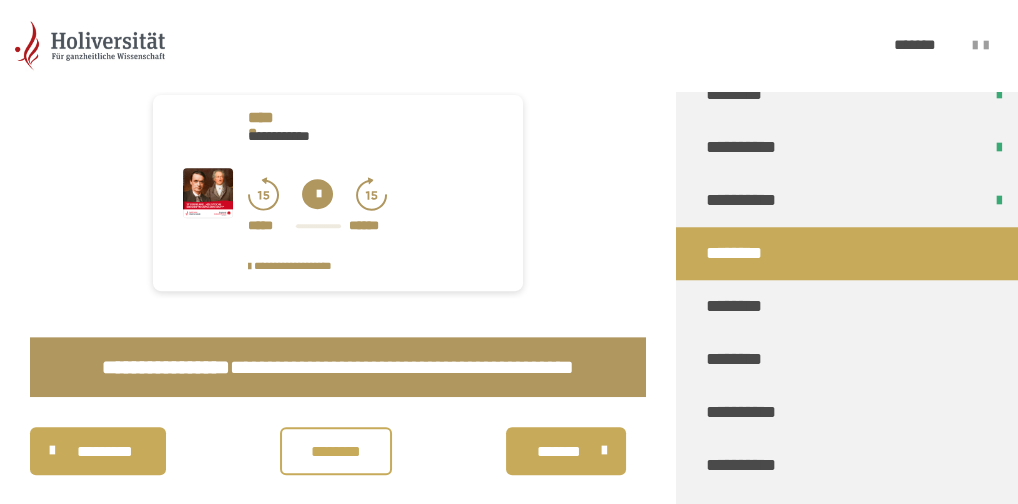 click 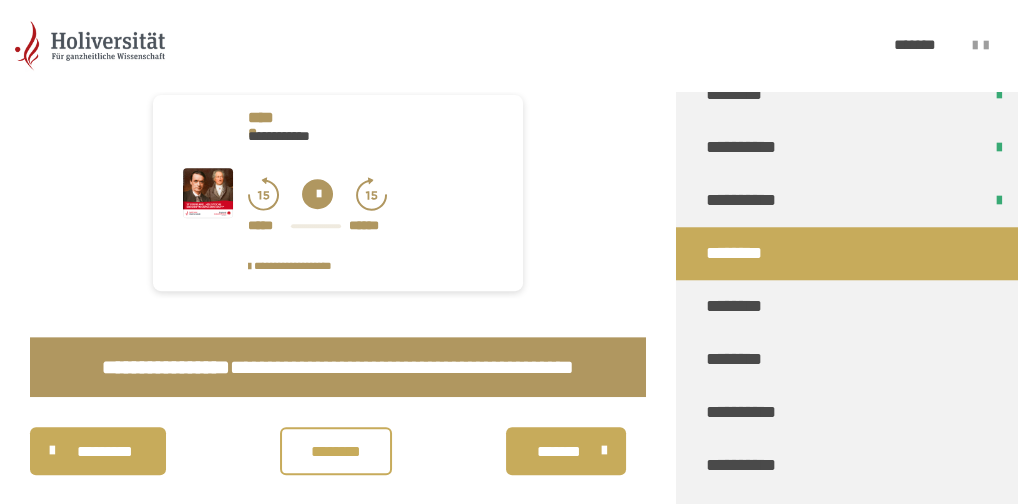 click on "**********" at bounding box center [338, 28] 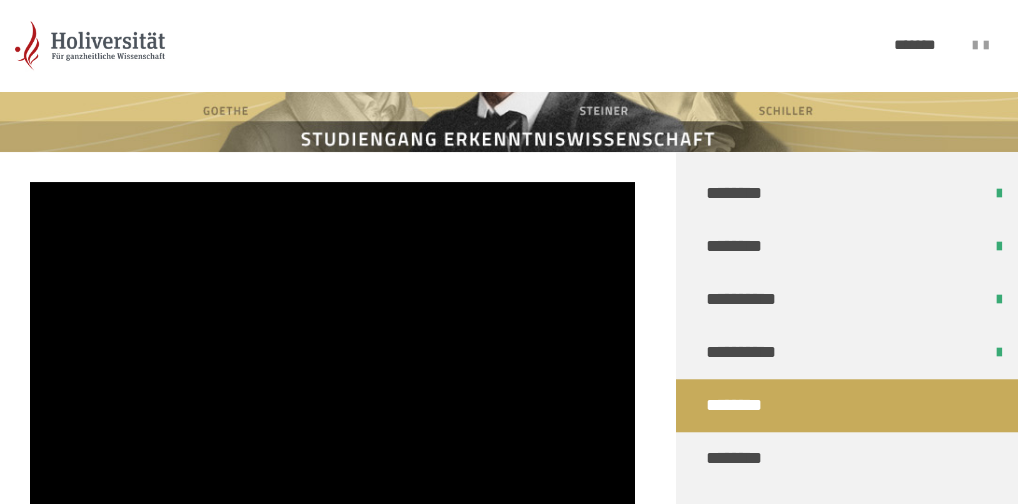 scroll, scrollTop: 161, scrollLeft: 0, axis: vertical 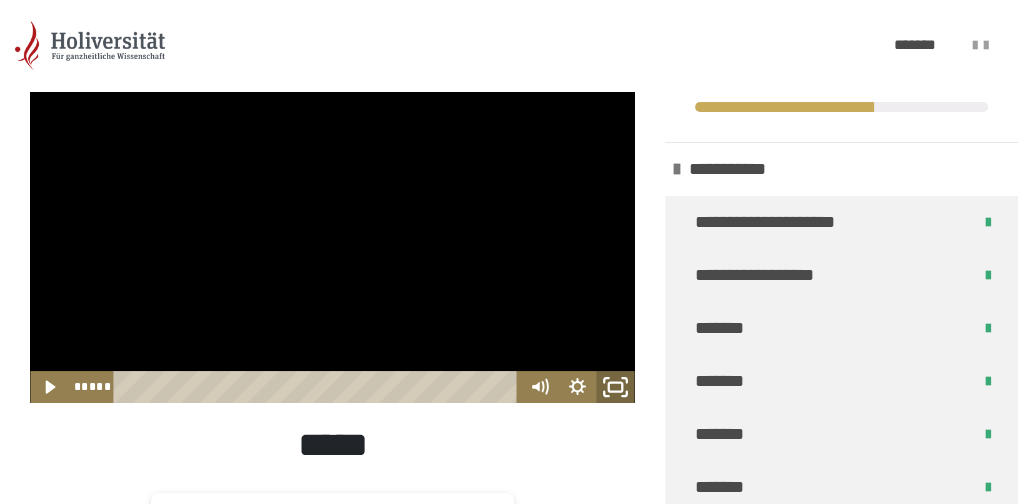 click 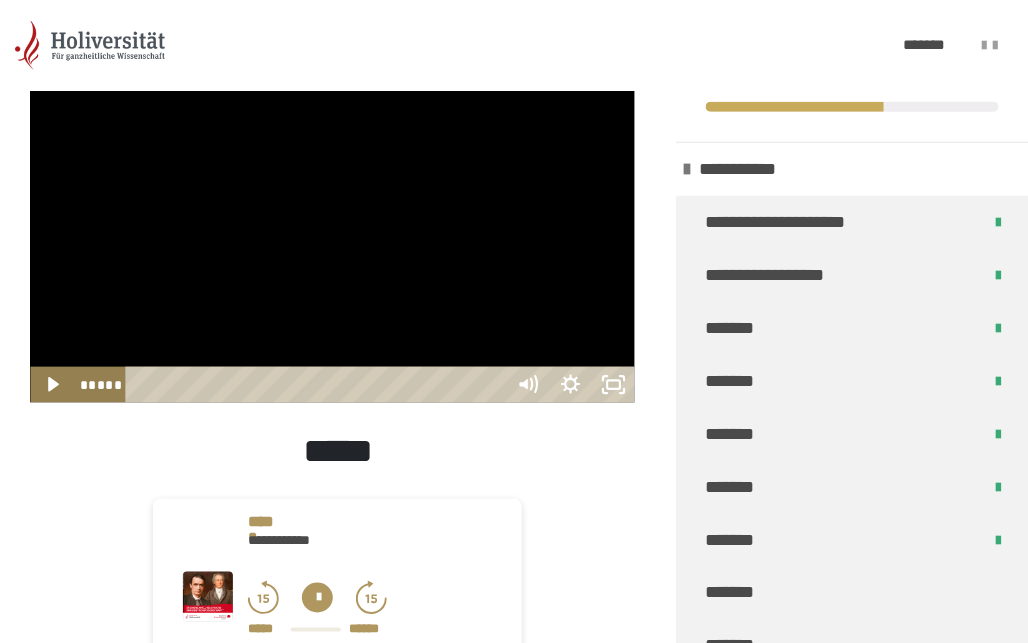 click at bounding box center (613, 385) 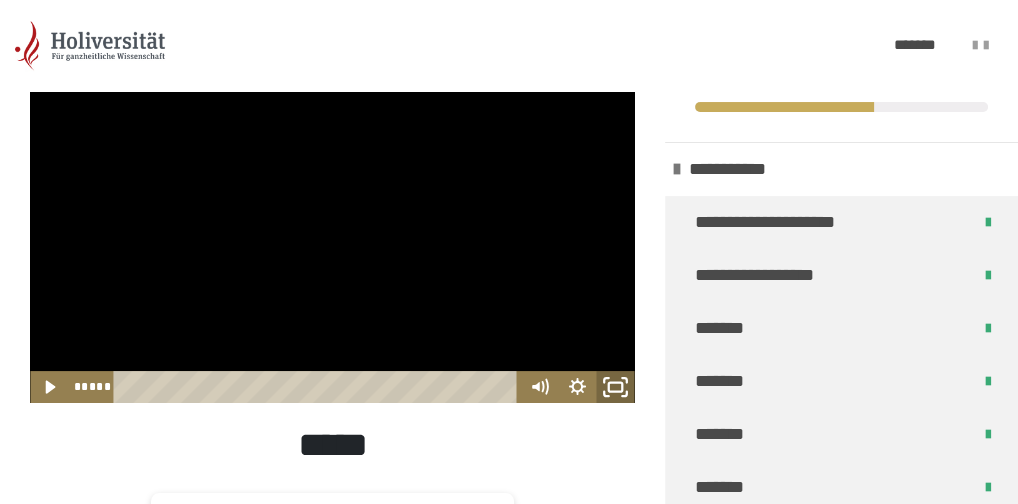 click 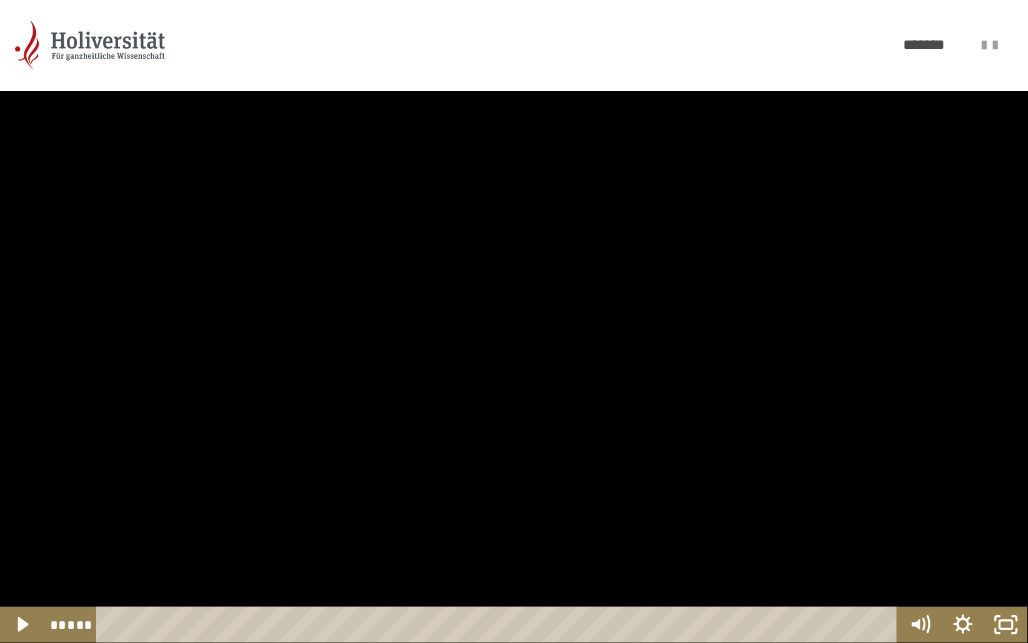 click at bounding box center [514, 321] 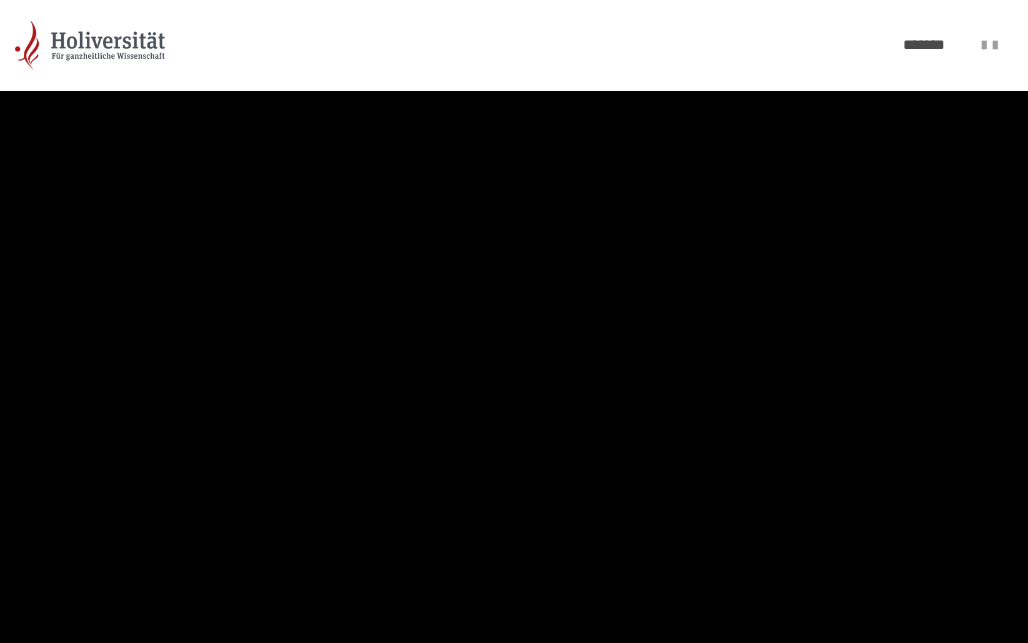 click at bounding box center [0, 0] 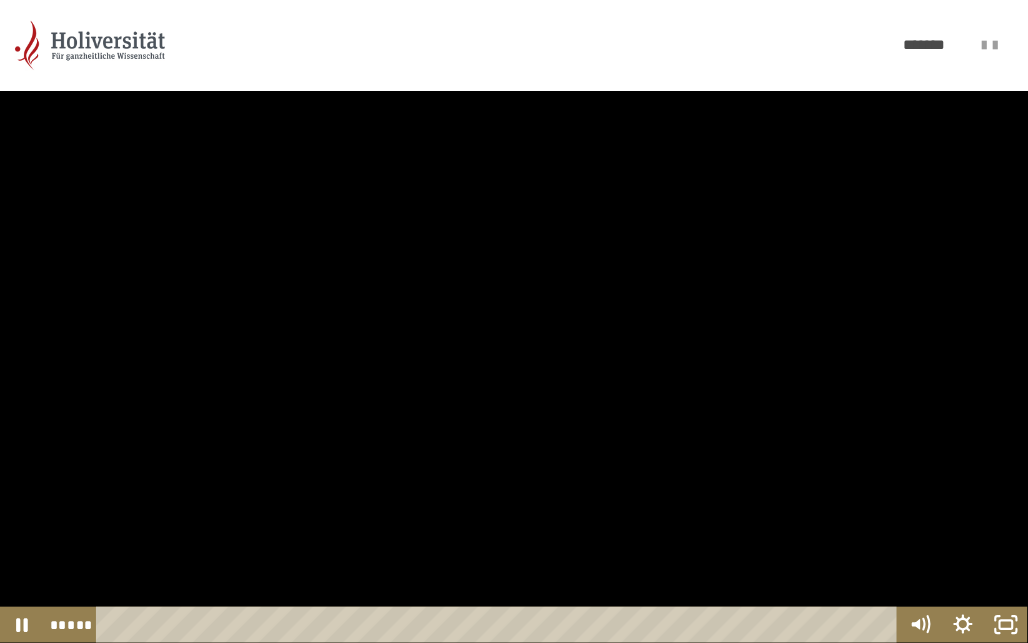 click at bounding box center [514, 321] 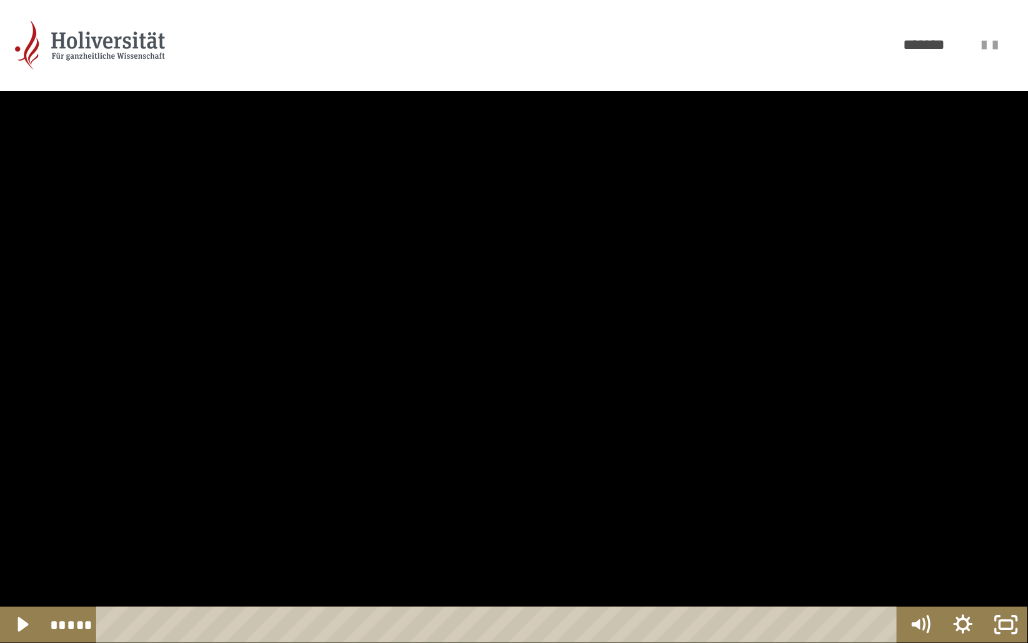 click at bounding box center (514, 321) 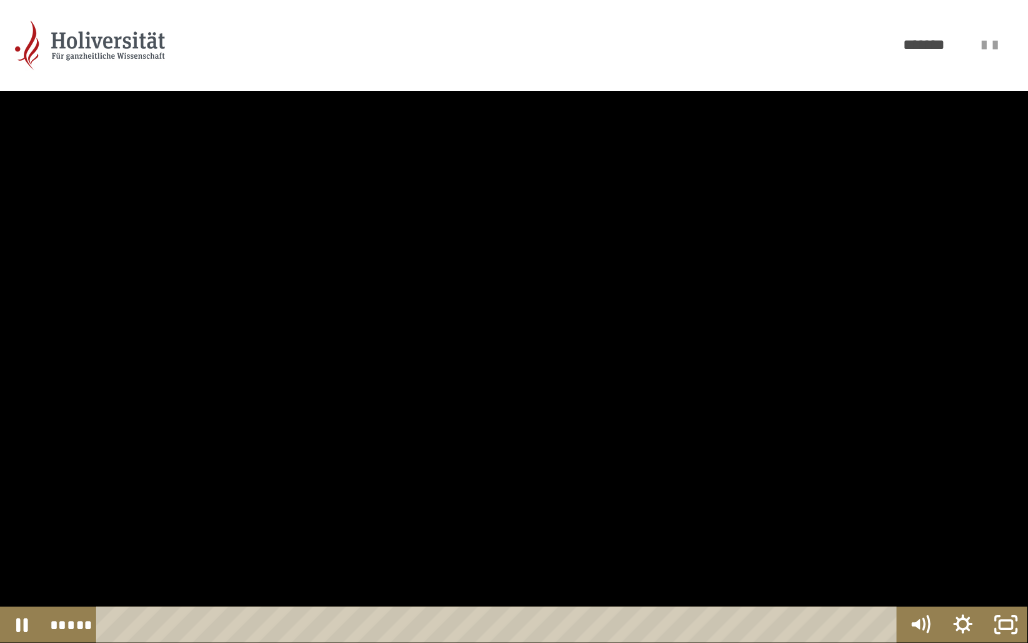 click at bounding box center [514, 321] 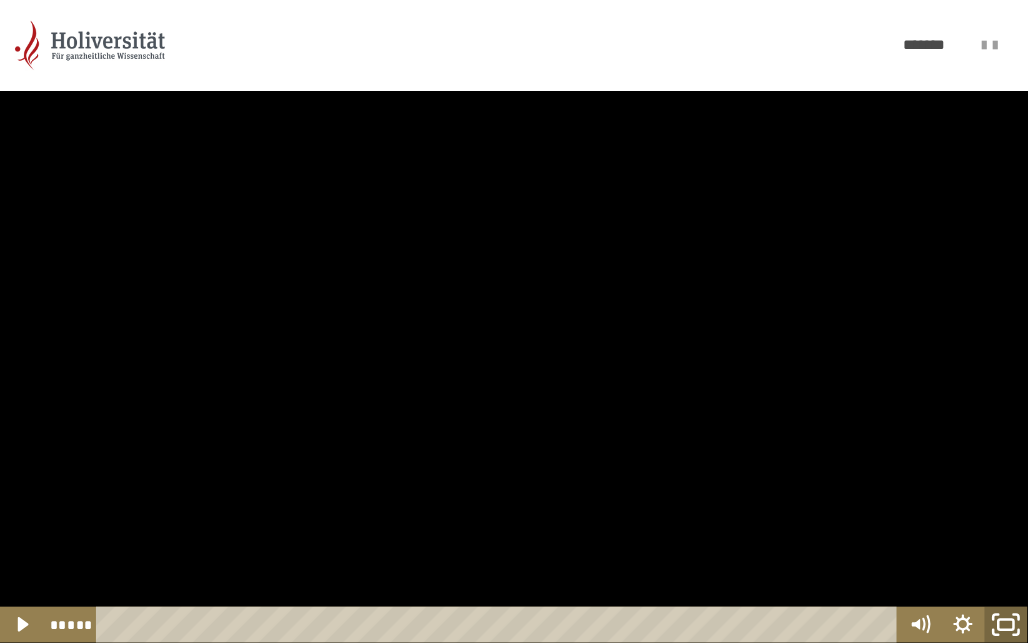 click 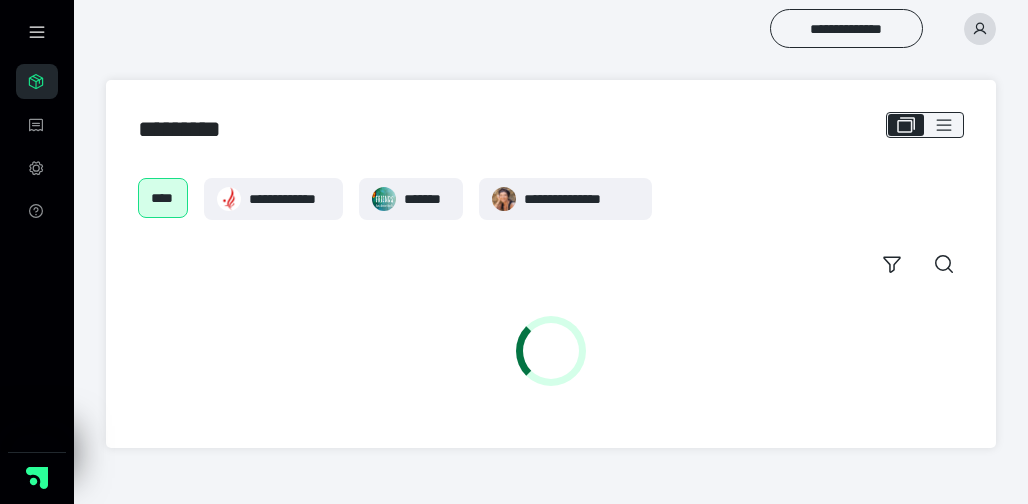 scroll, scrollTop: 0, scrollLeft: 0, axis: both 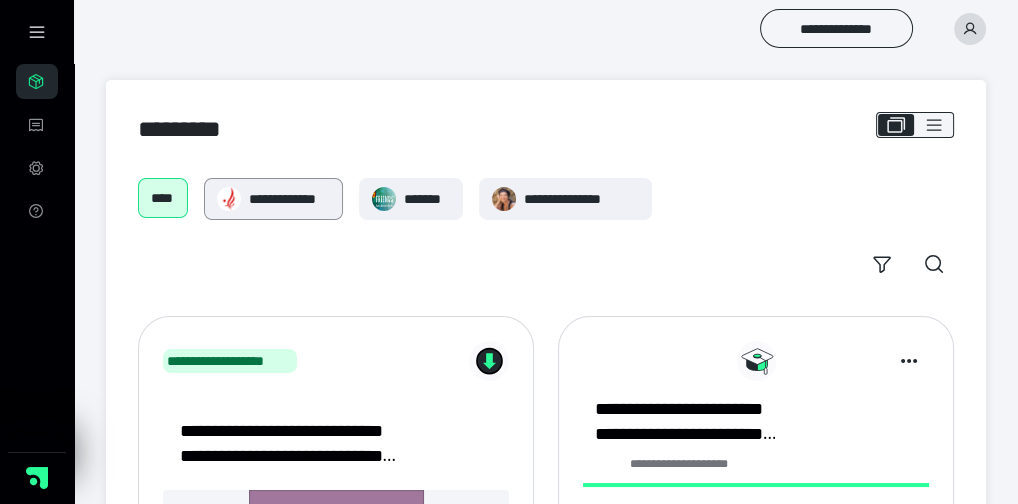 click on "**********" at bounding box center [289, 199] 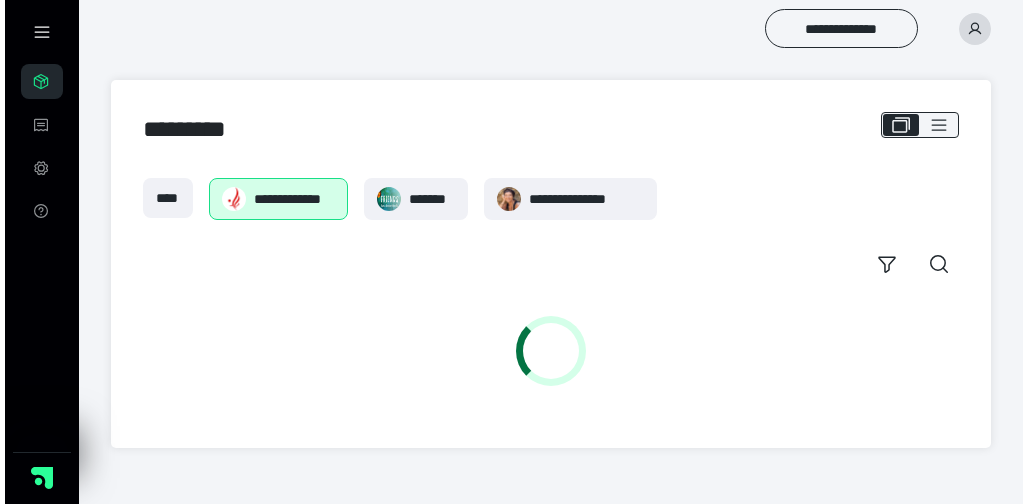 scroll, scrollTop: 0, scrollLeft: 0, axis: both 